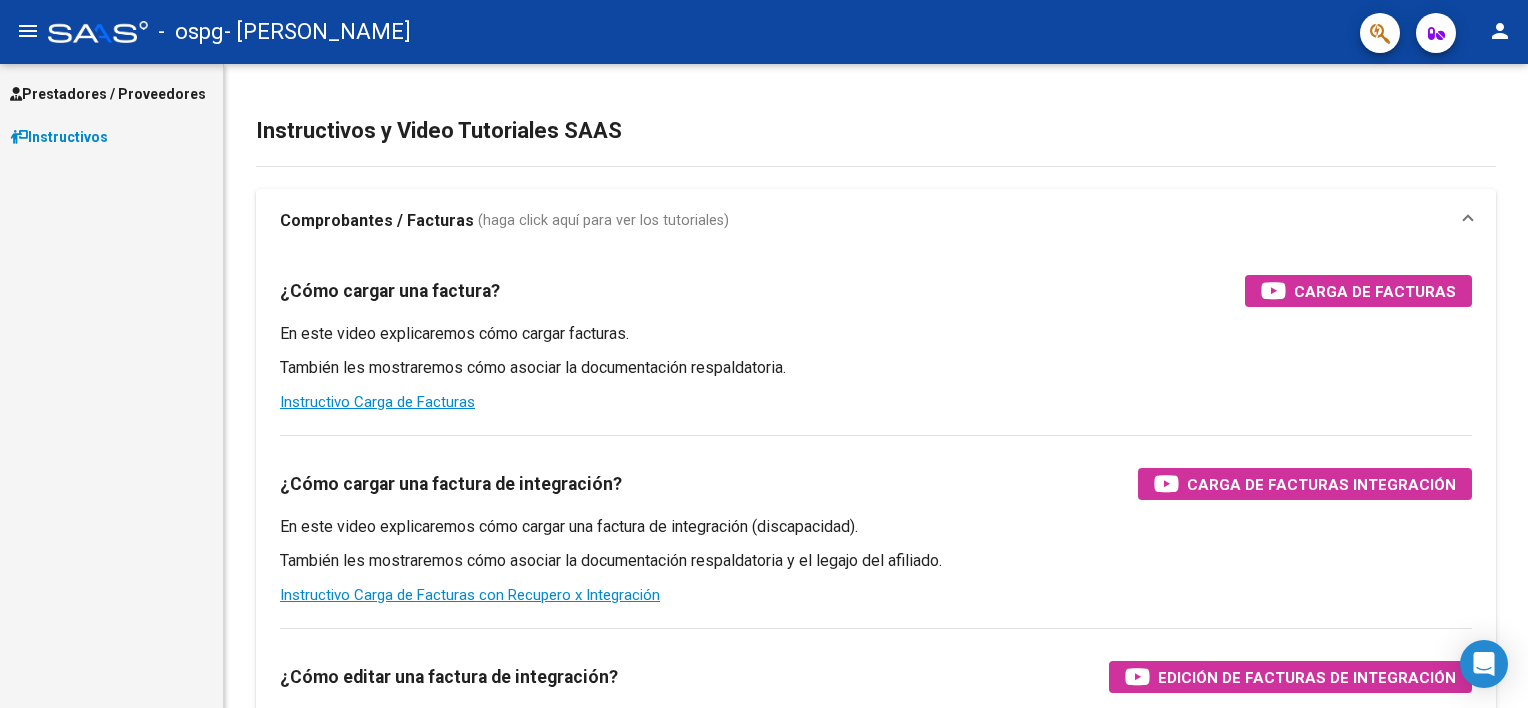 scroll, scrollTop: 0, scrollLeft: 0, axis: both 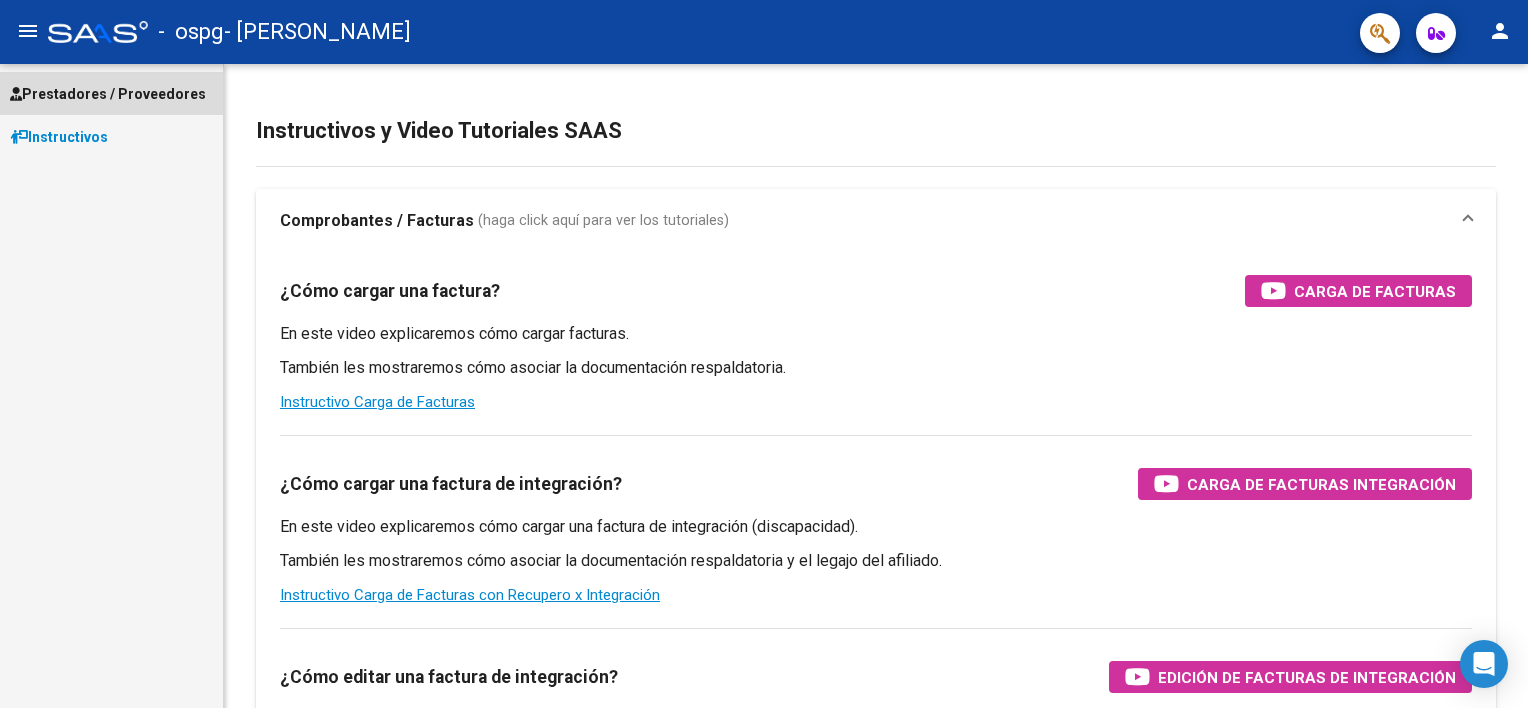 click on "Prestadores / Proveedores" at bounding box center (108, 94) 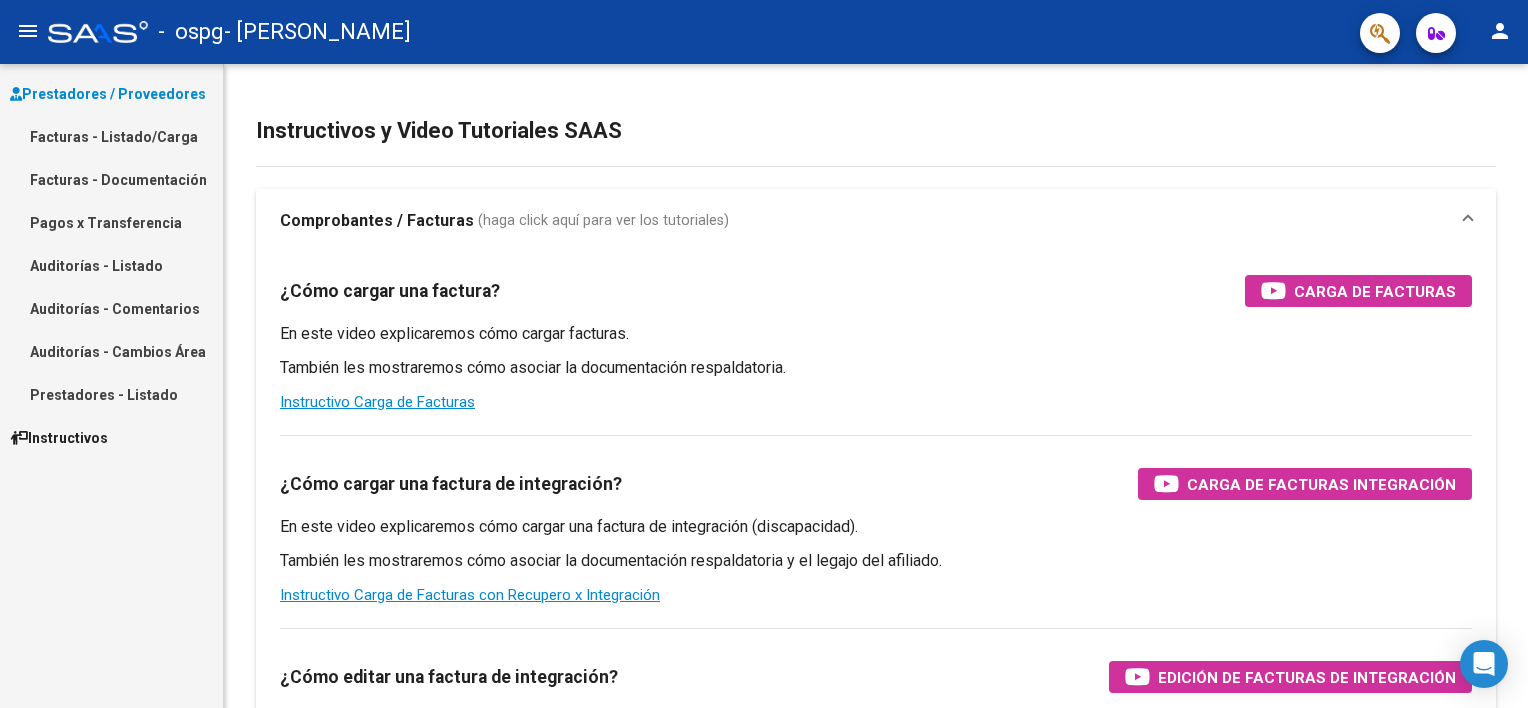 click on "Facturas - Listado/Carga" at bounding box center [111, 136] 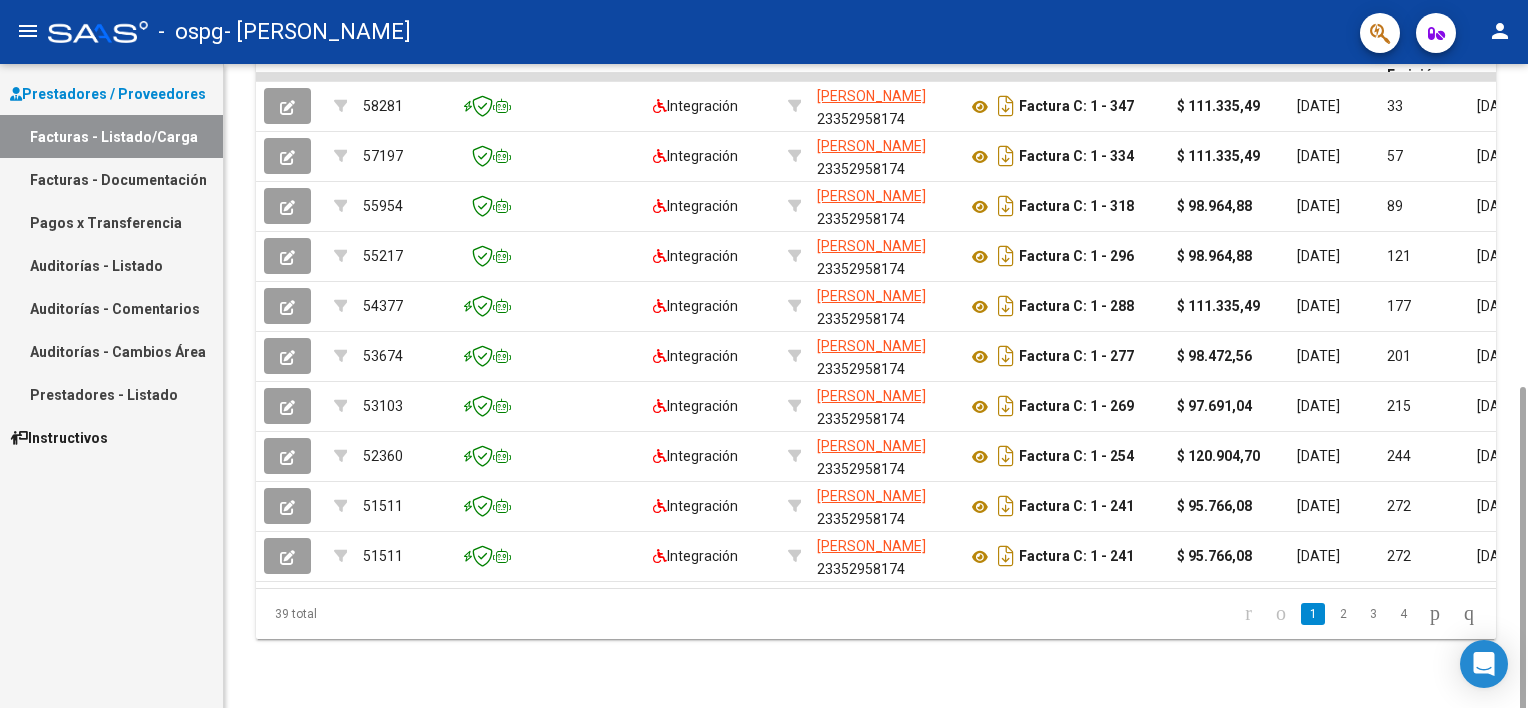 scroll, scrollTop: 622, scrollLeft: 0, axis: vertical 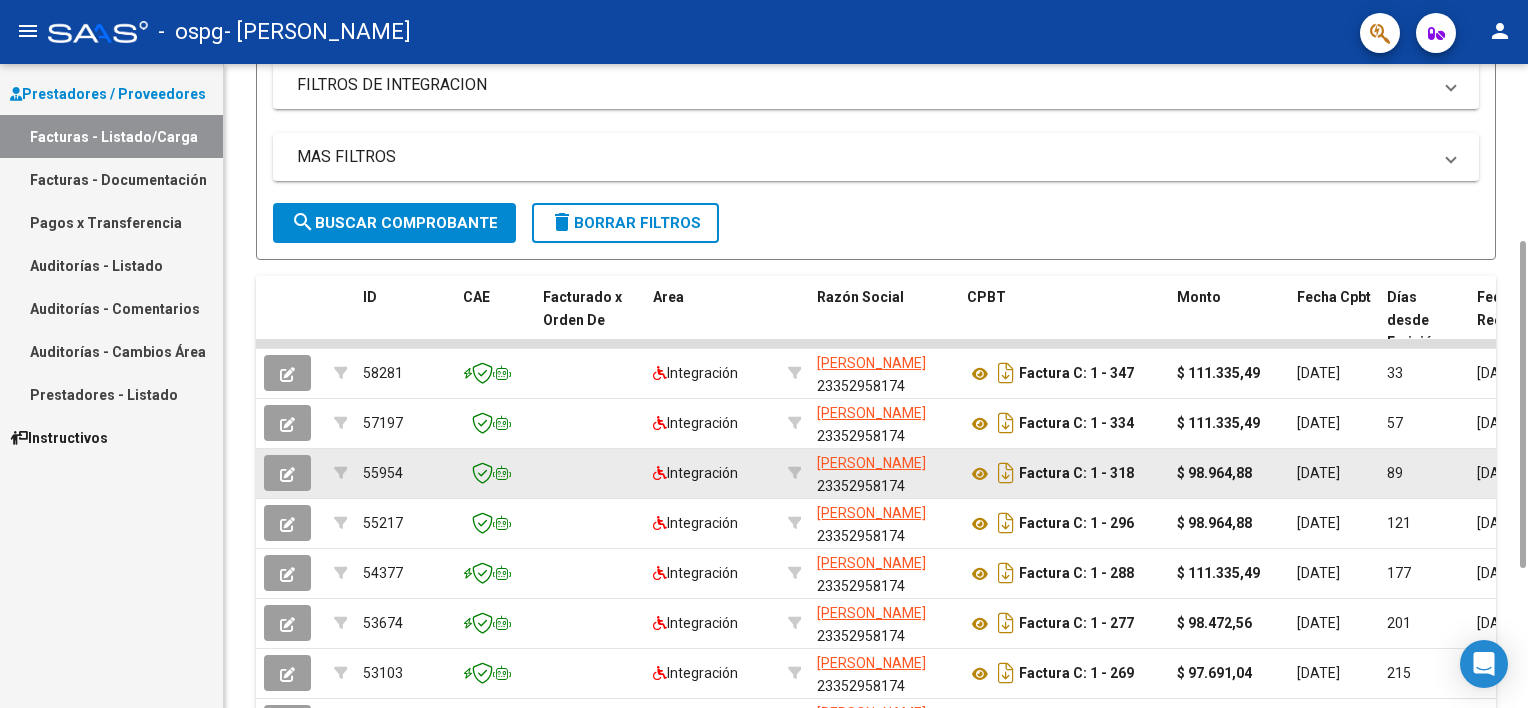 drag, startPoint x: 1524, startPoint y: 195, endPoint x: 1441, endPoint y: 469, distance: 286.2953 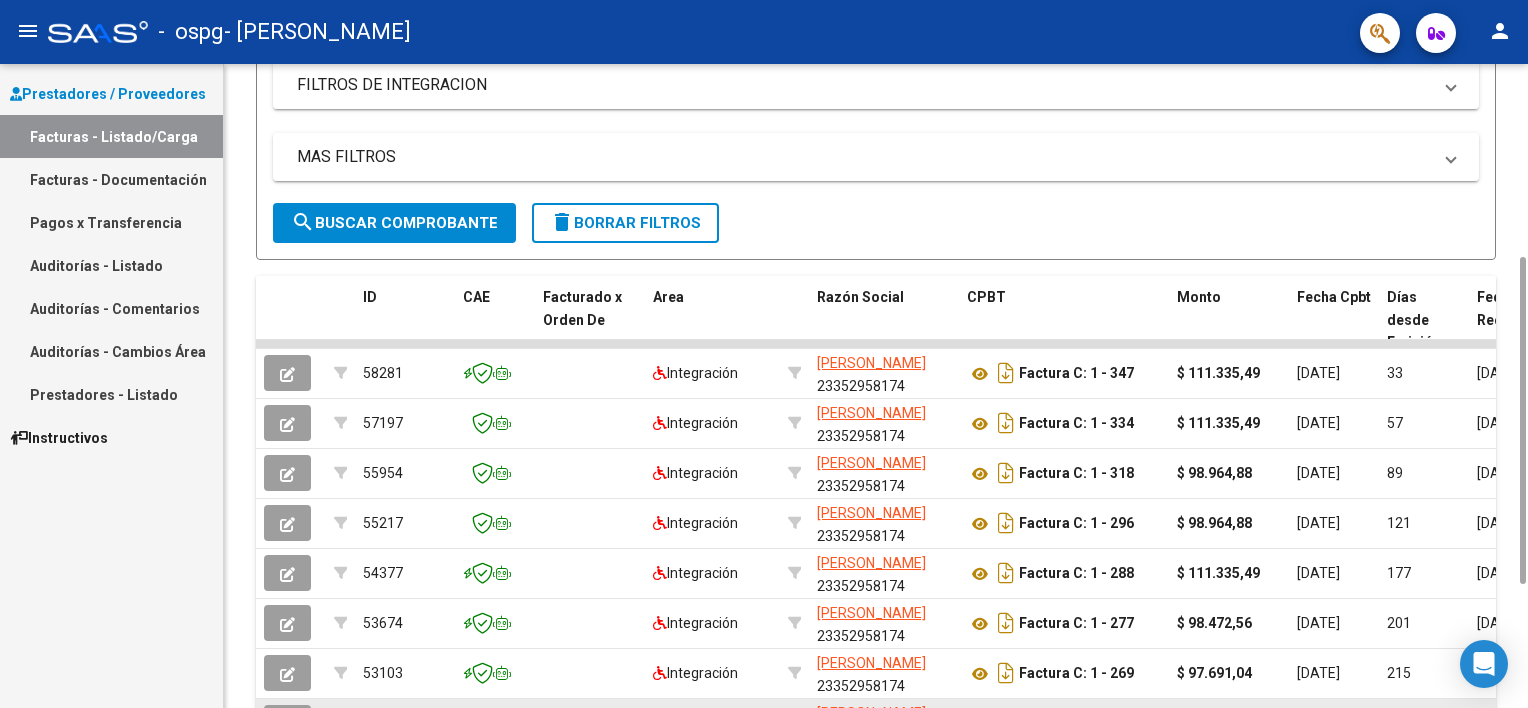 scroll, scrollTop: 359, scrollLeft: 0, axis: vertical 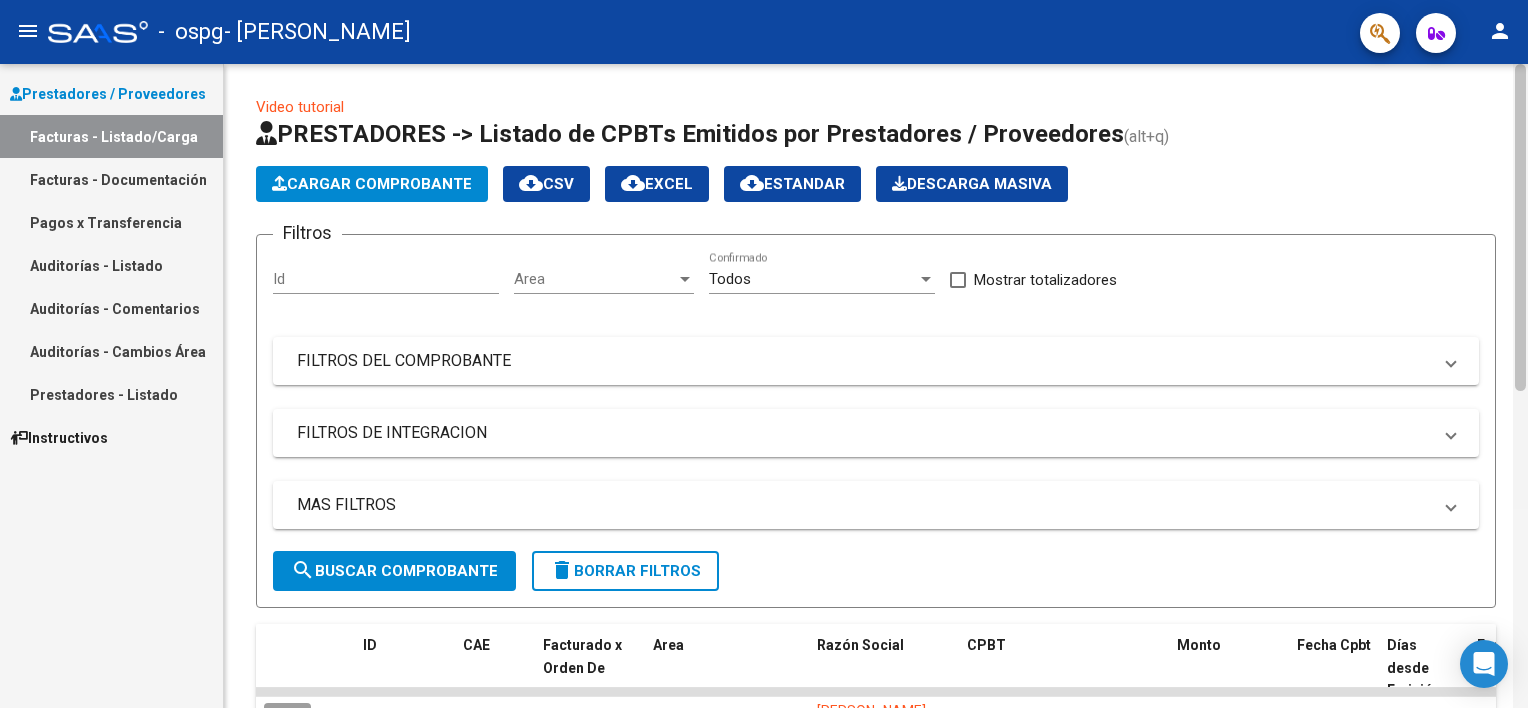 drag, startPoint x: 1523, startPoint y: 329, endPoint x: 1517, endPoint y: 105, distance: 224.08034 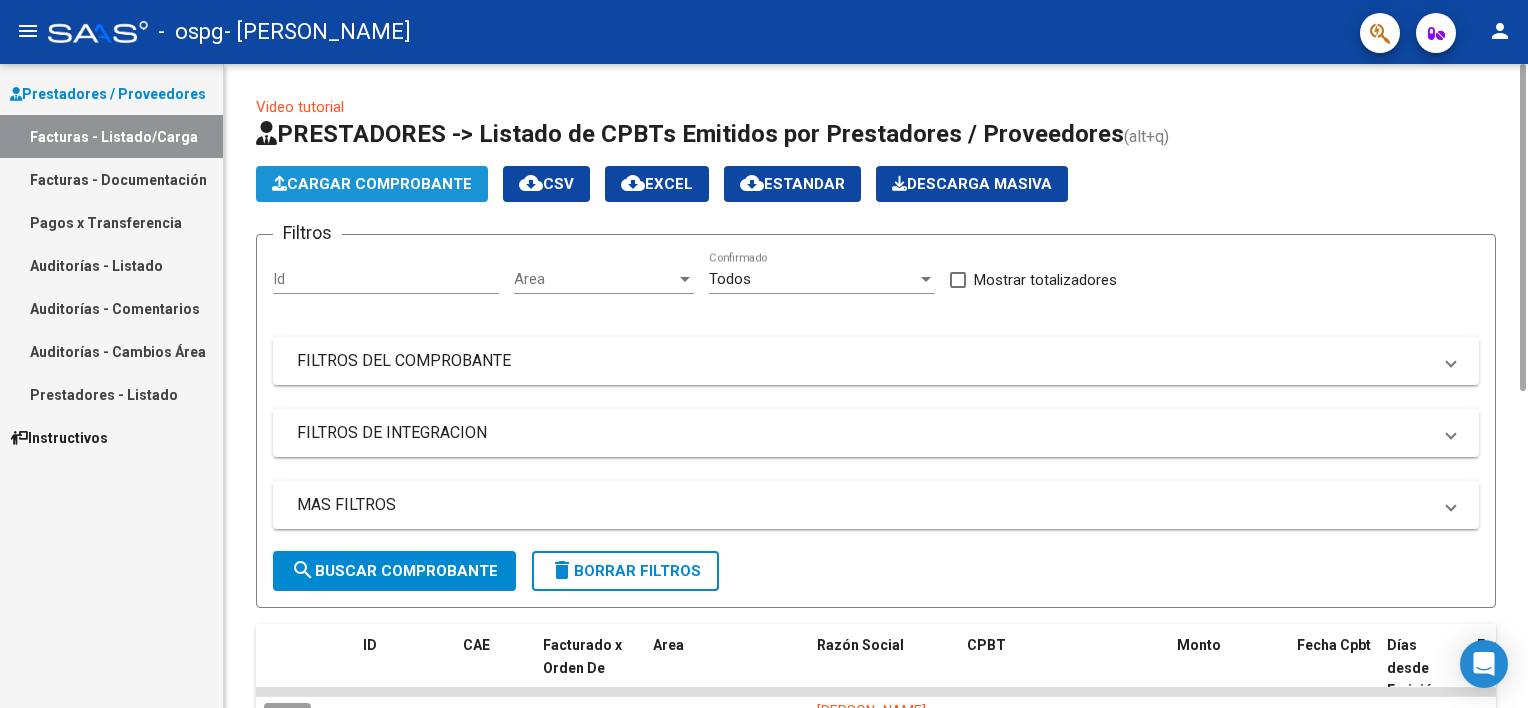 click on "Cargar Comprobante" 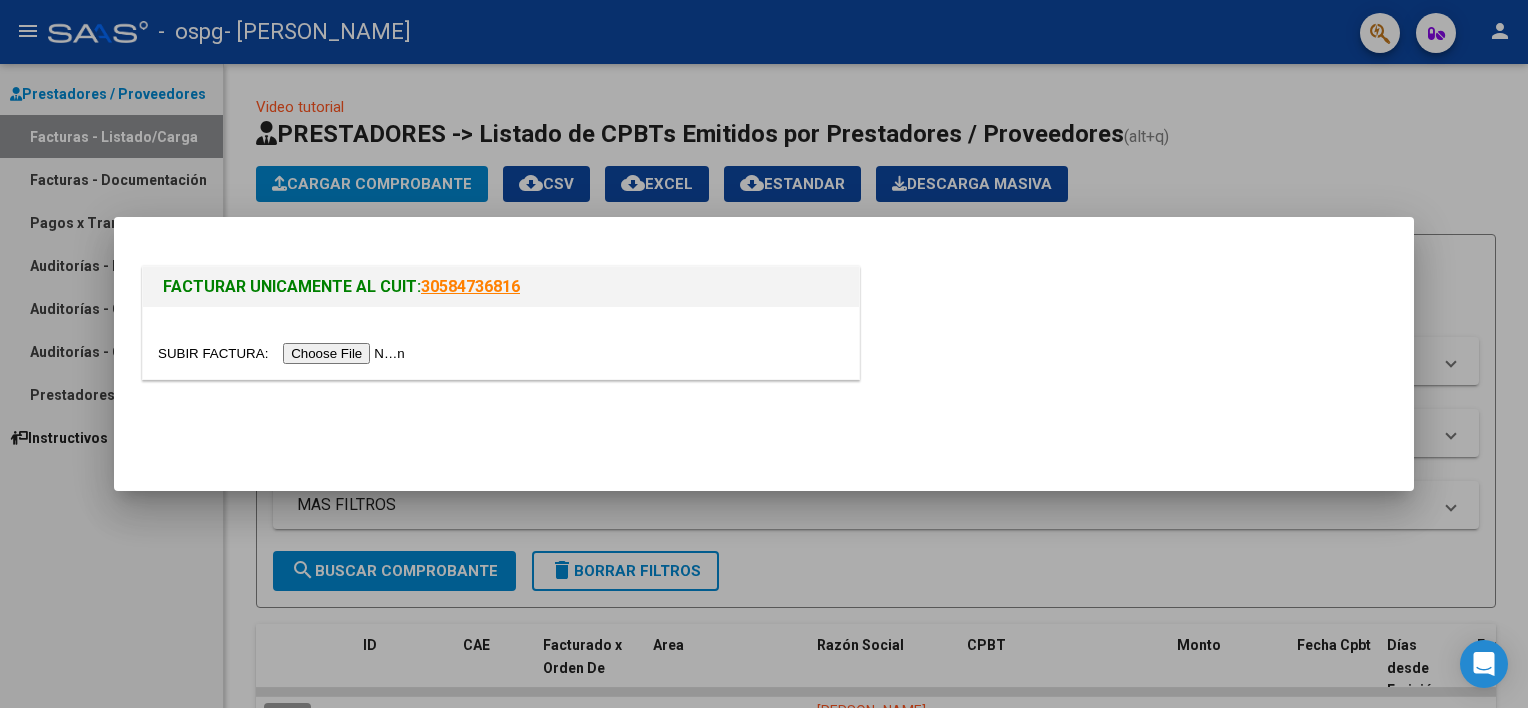 click at bounding box center (284, 353) 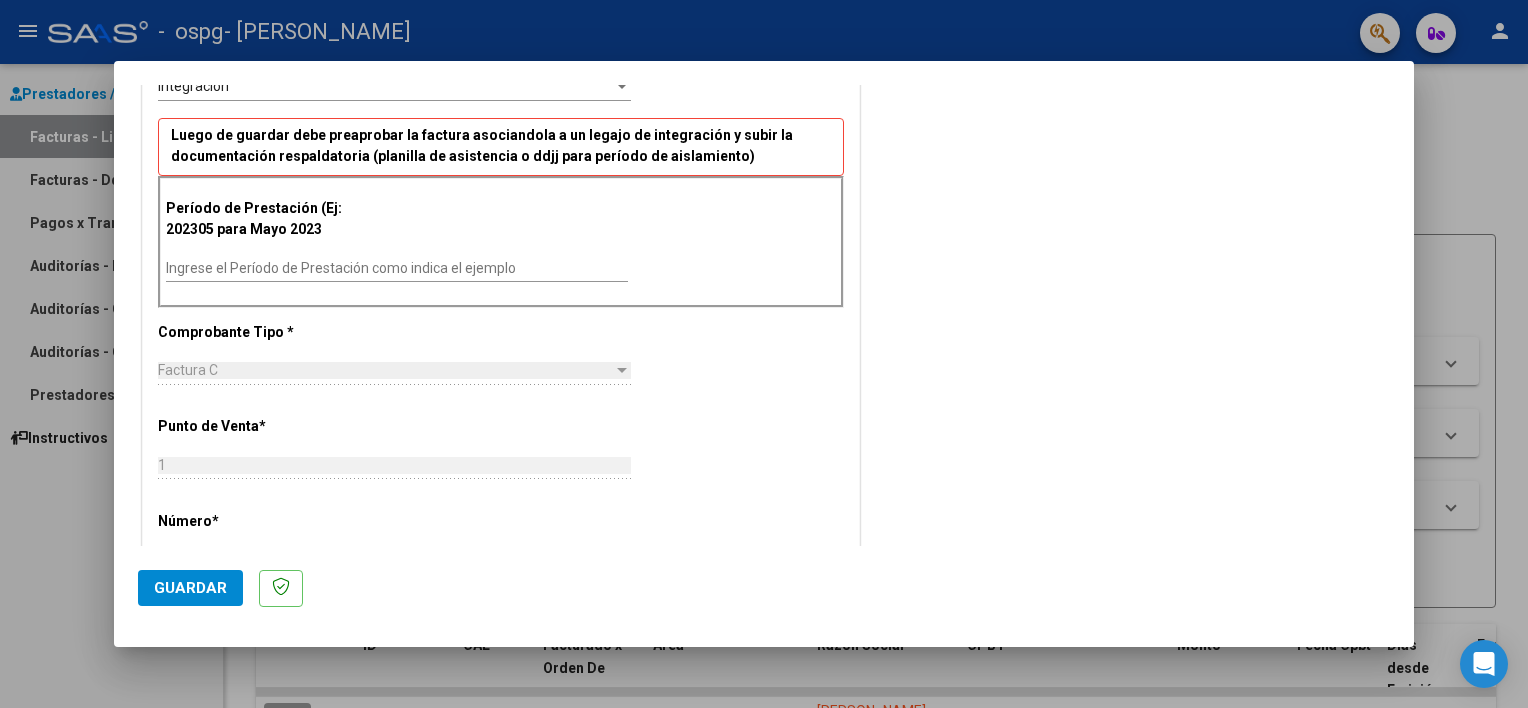 scroll, scrollTop: 467, scrollLeft: 0, axis: vertical 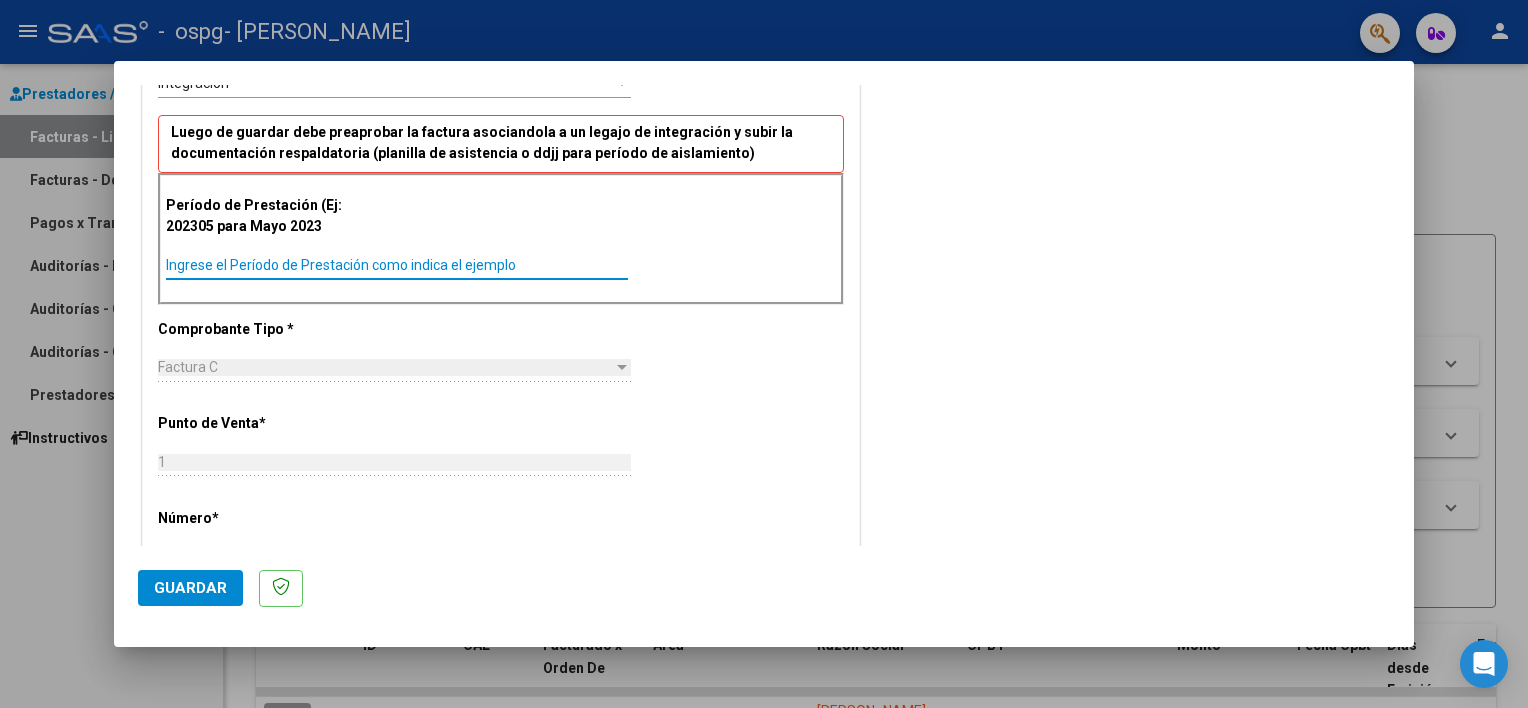 click on "Ingrese el Período de Prestación como indica el ejemplo" at bounding box center [397, 265] 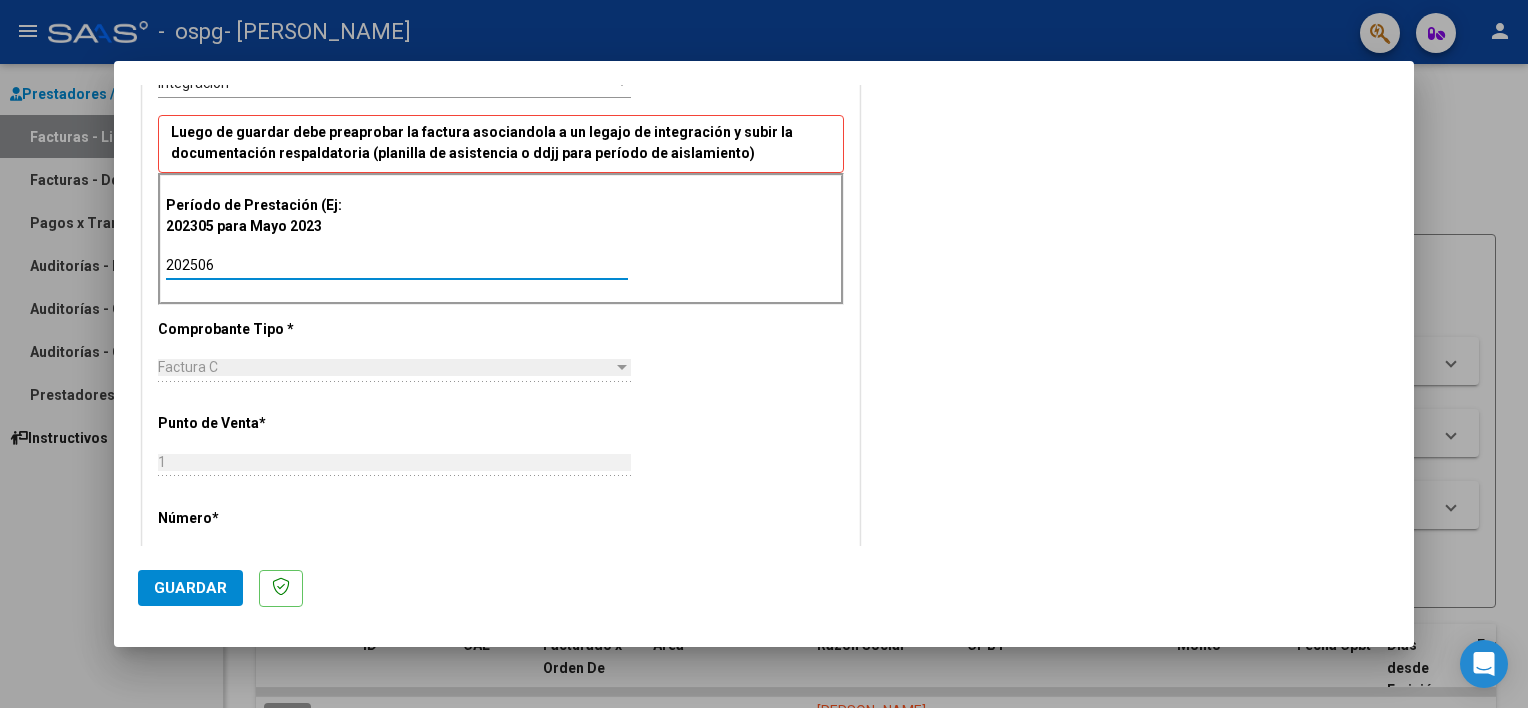 type on "202506" 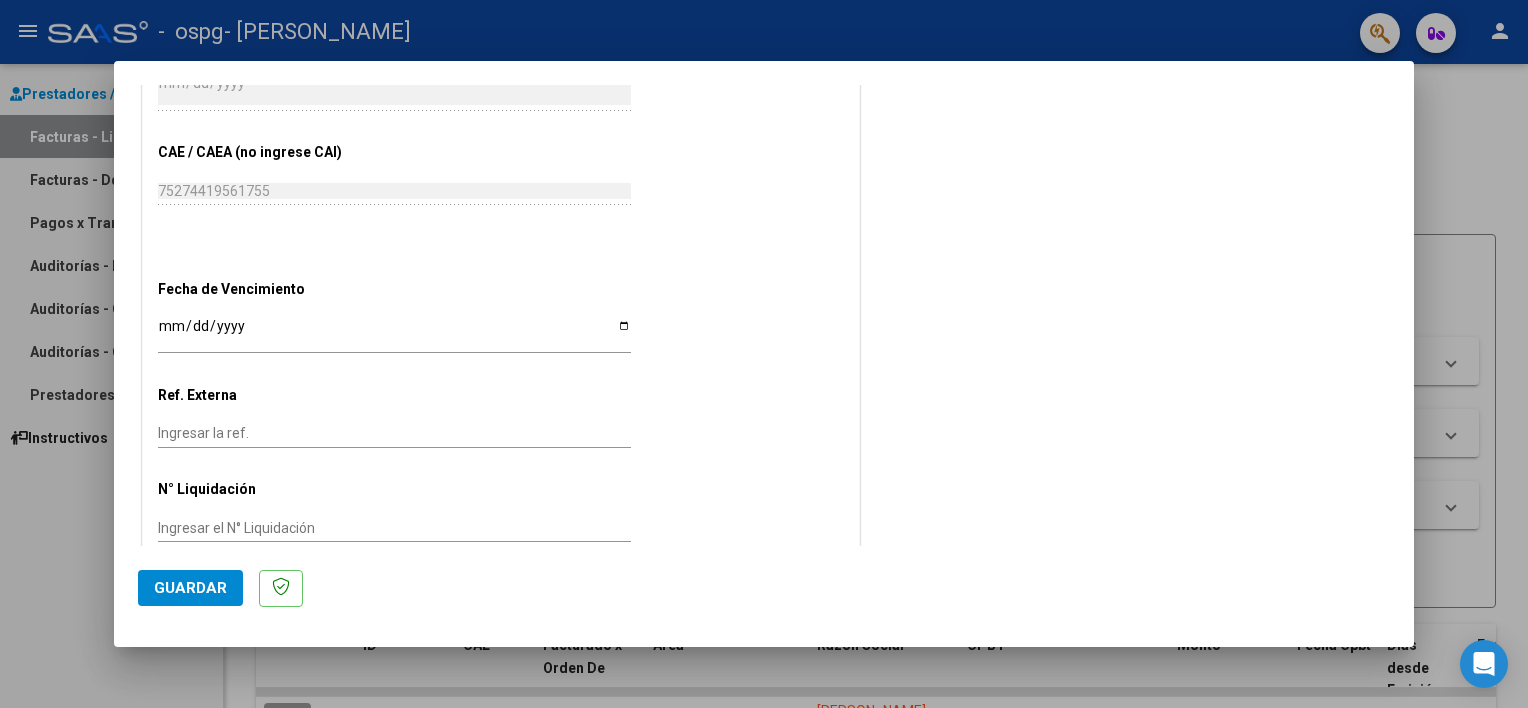 scroll, scrollTop: 1160, scrollLeft: 0, axis: vertical 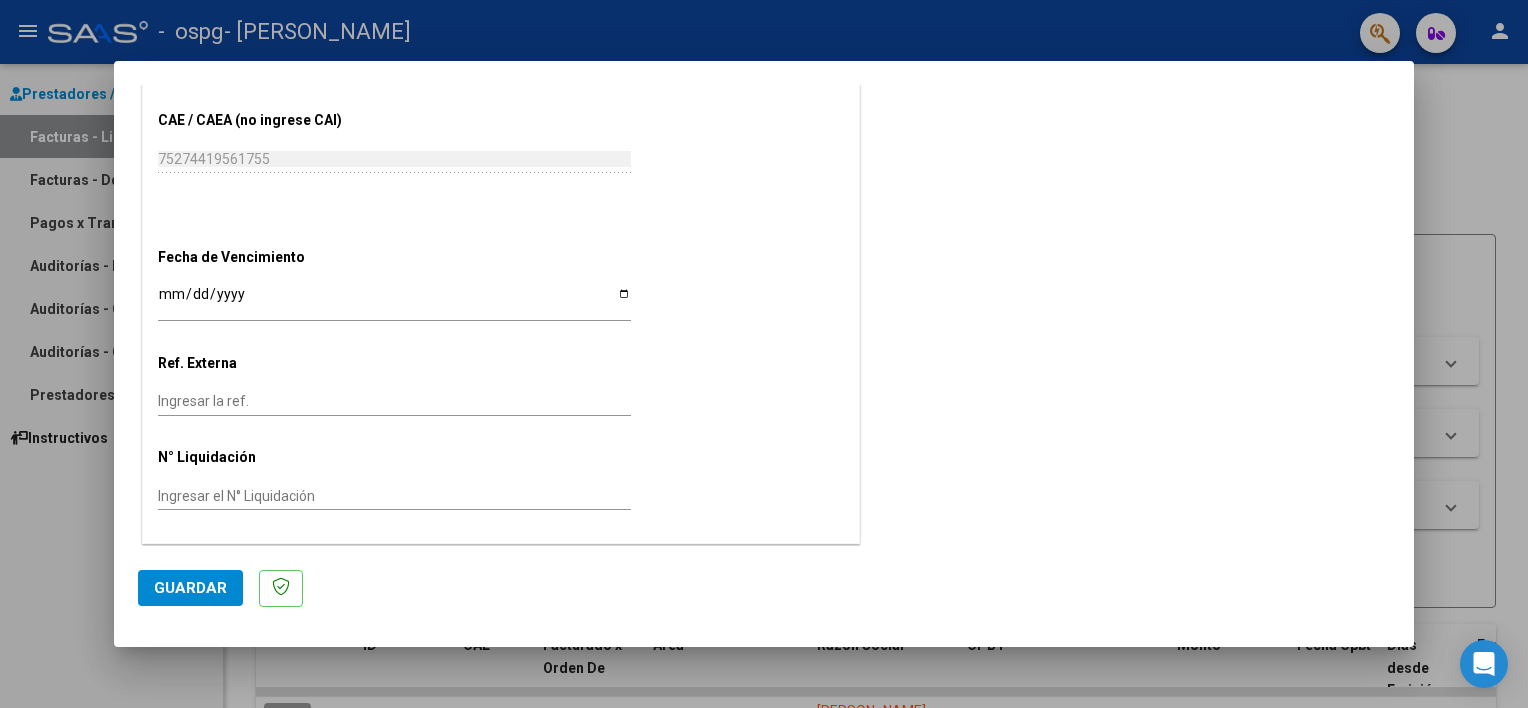 click on "Guardar" 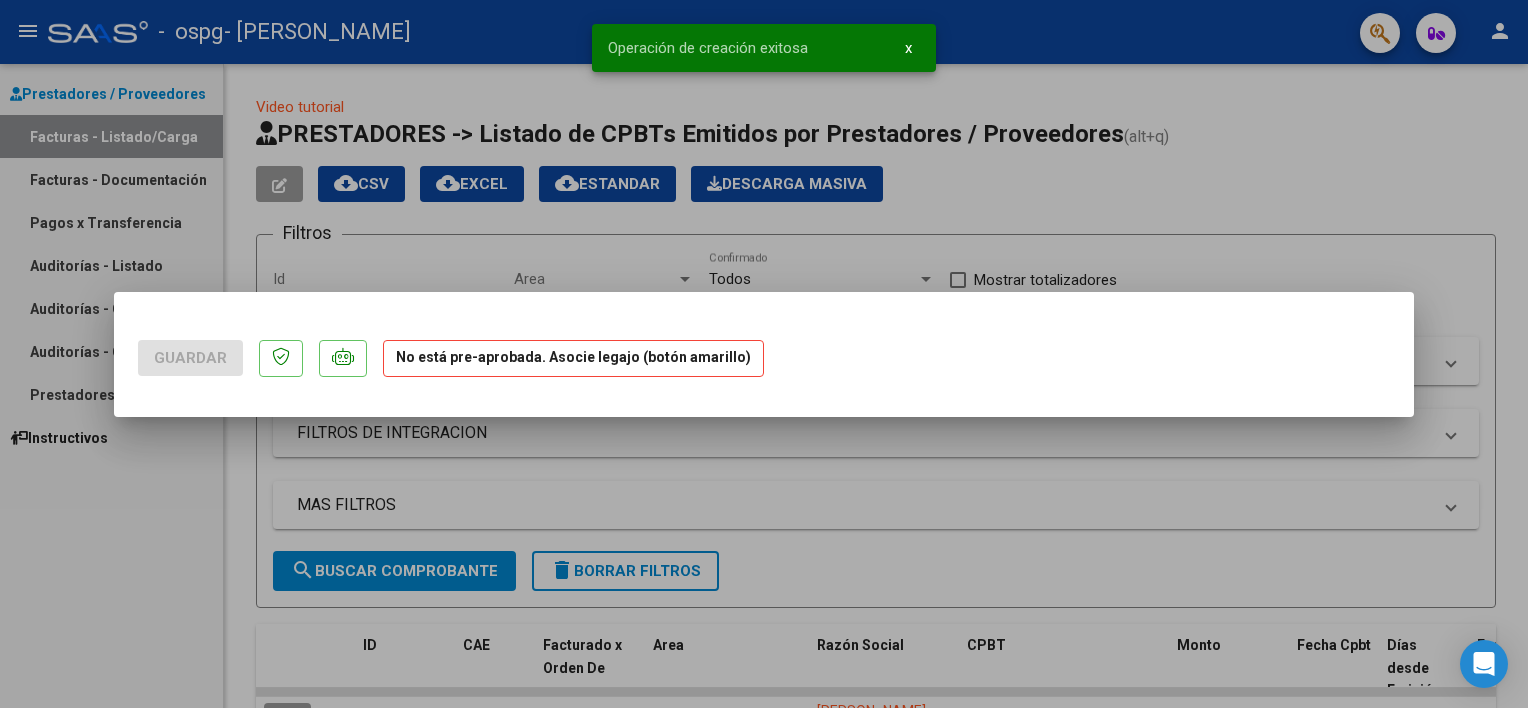 scroll, scrollTop: 0, scrollLeft: 0, axis: both 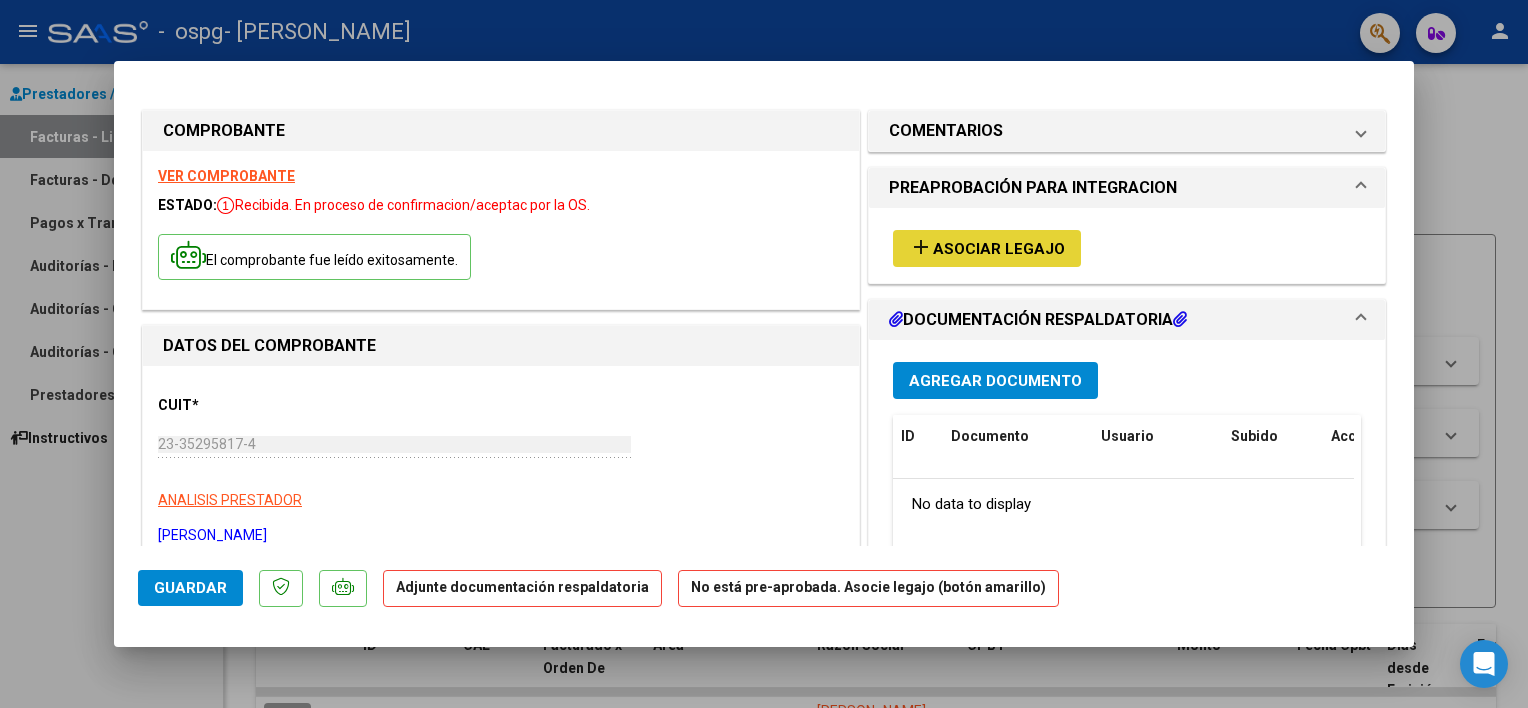 click on "Asociar Legajo" at bounding box center [999, 249] 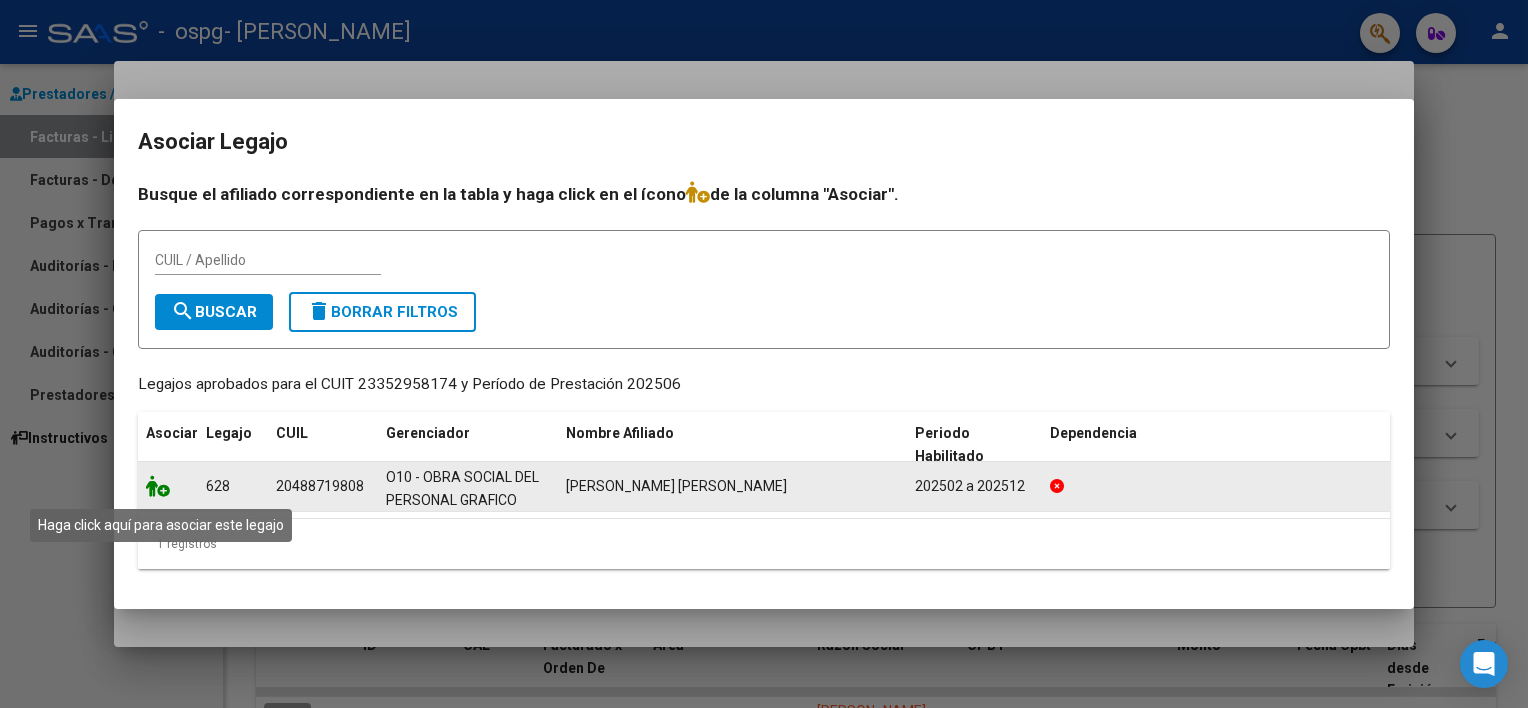 click 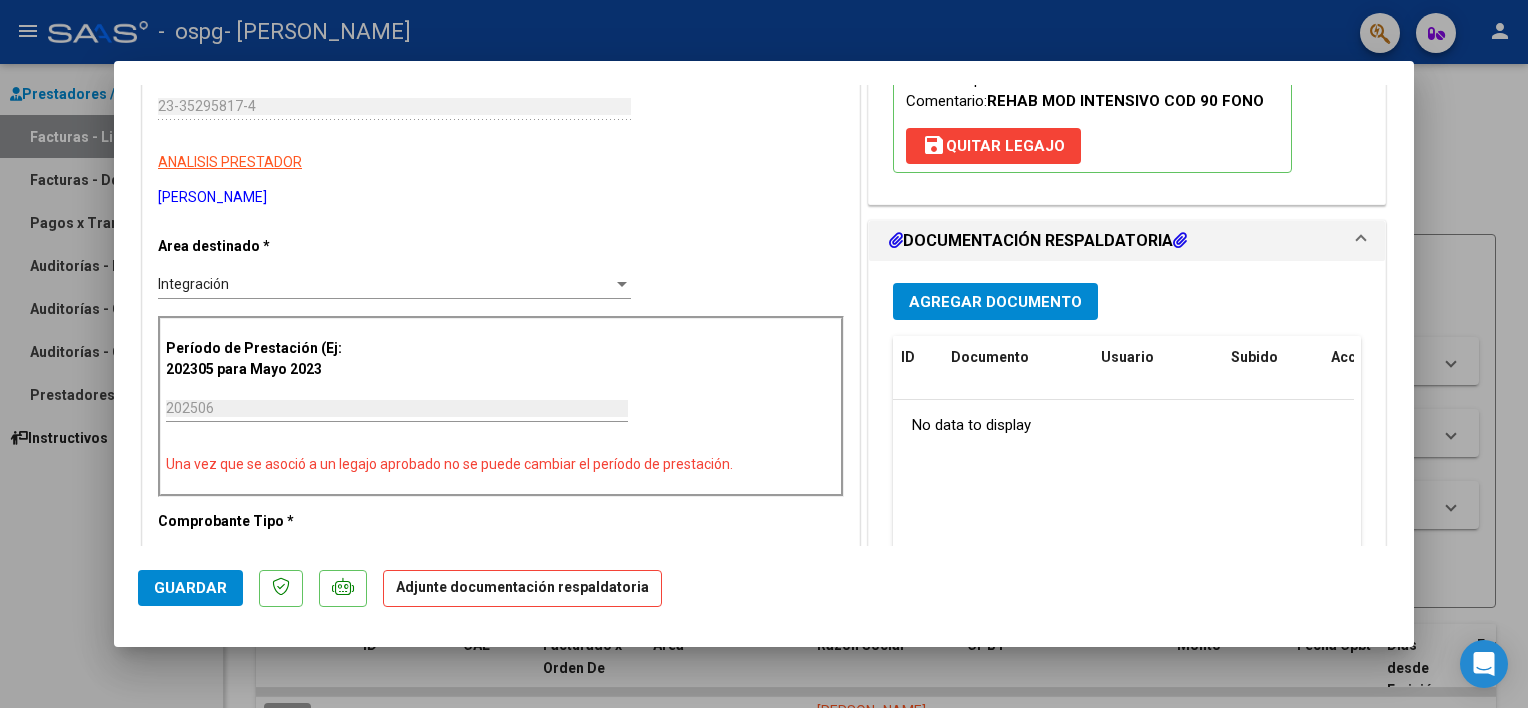 scroll, scrollTop: 341, scrollLeft: 0, axis: vertical 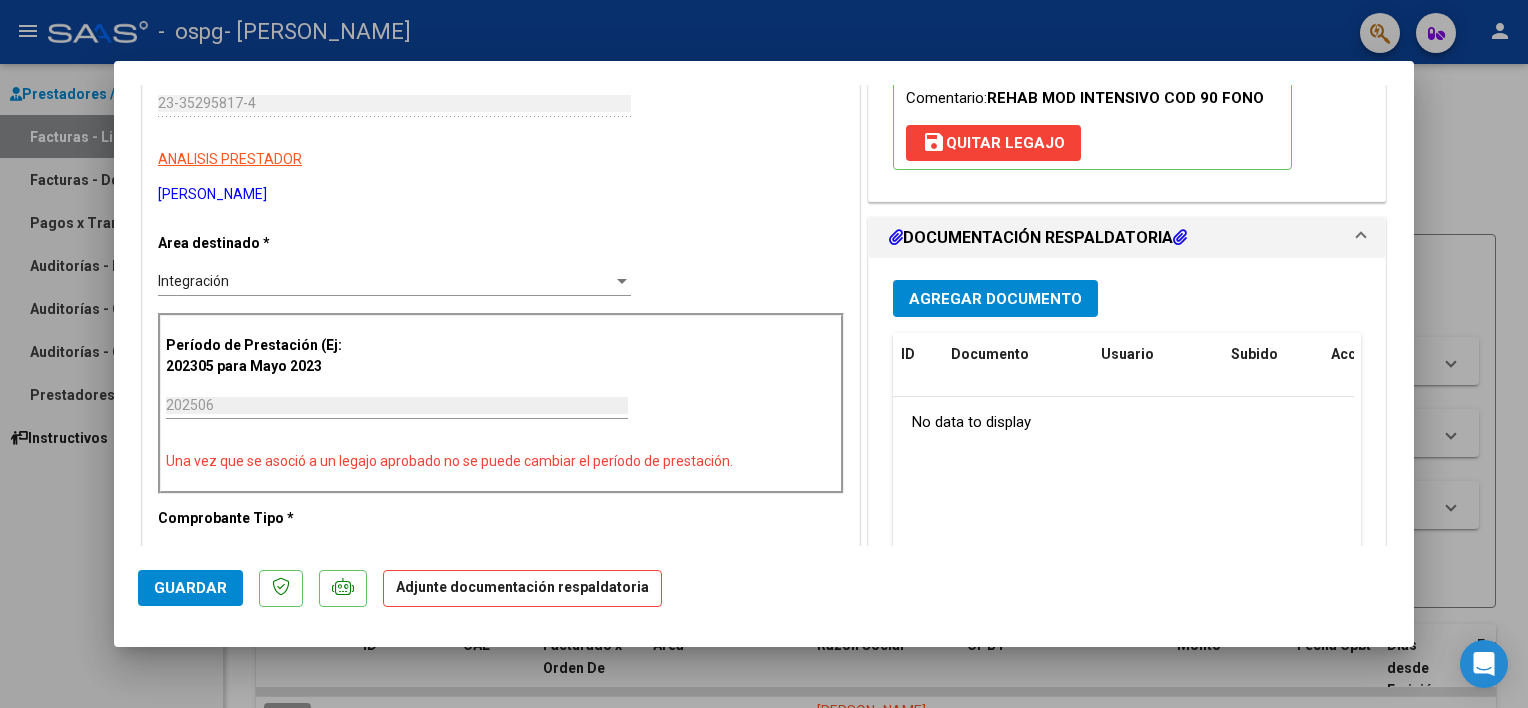 click on "Agregar Documento" at bounding box center (995, 299) 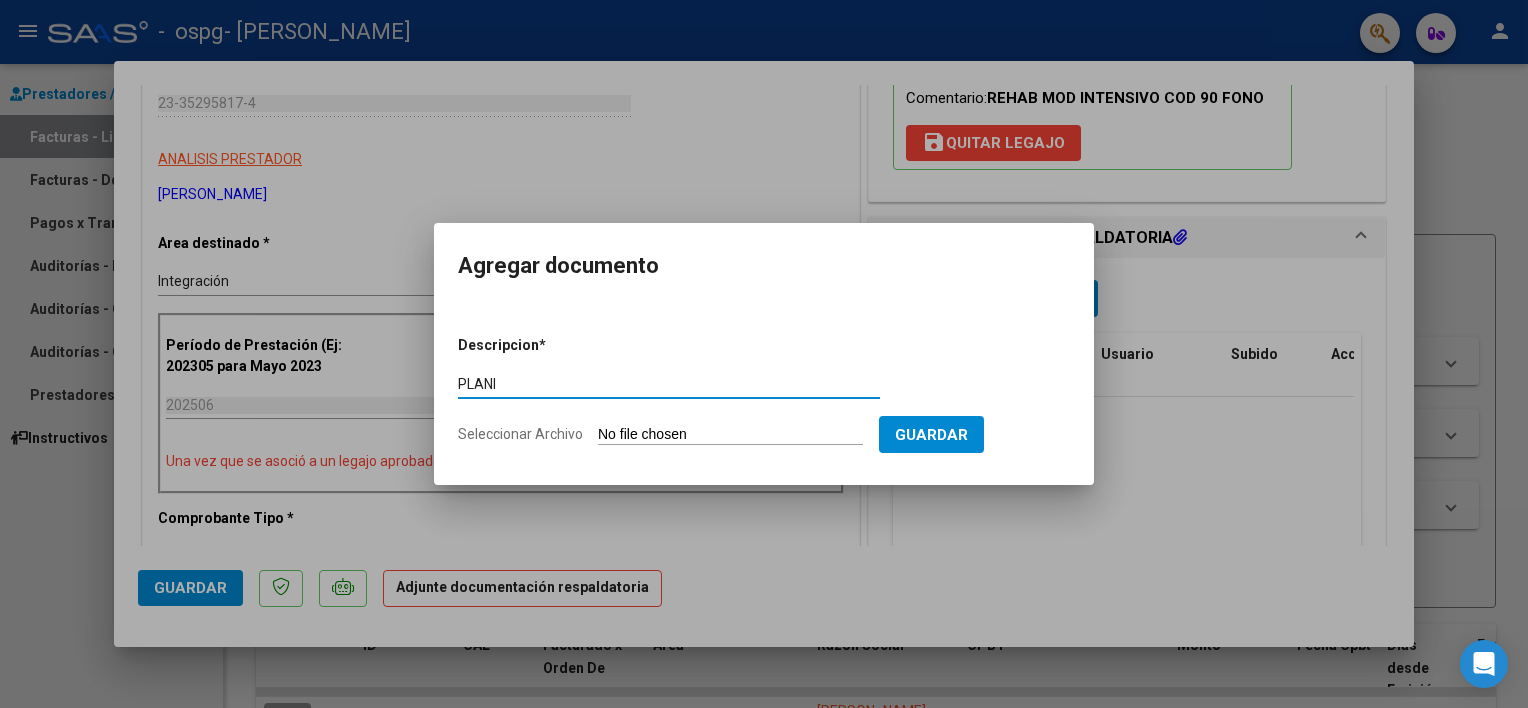 type on "Planilla de asistencia" 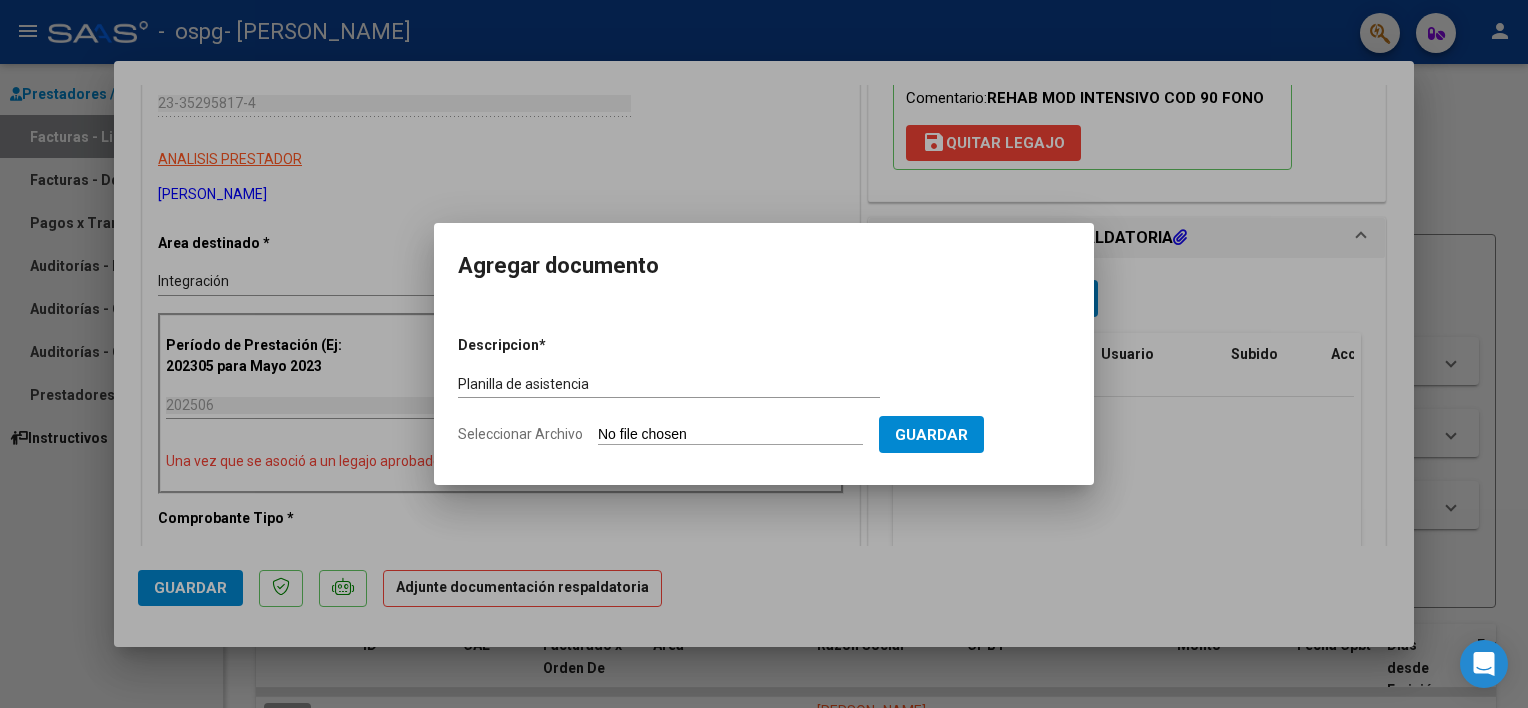 click on "Seleccionar Archivo" at bounding box center [730, 435] 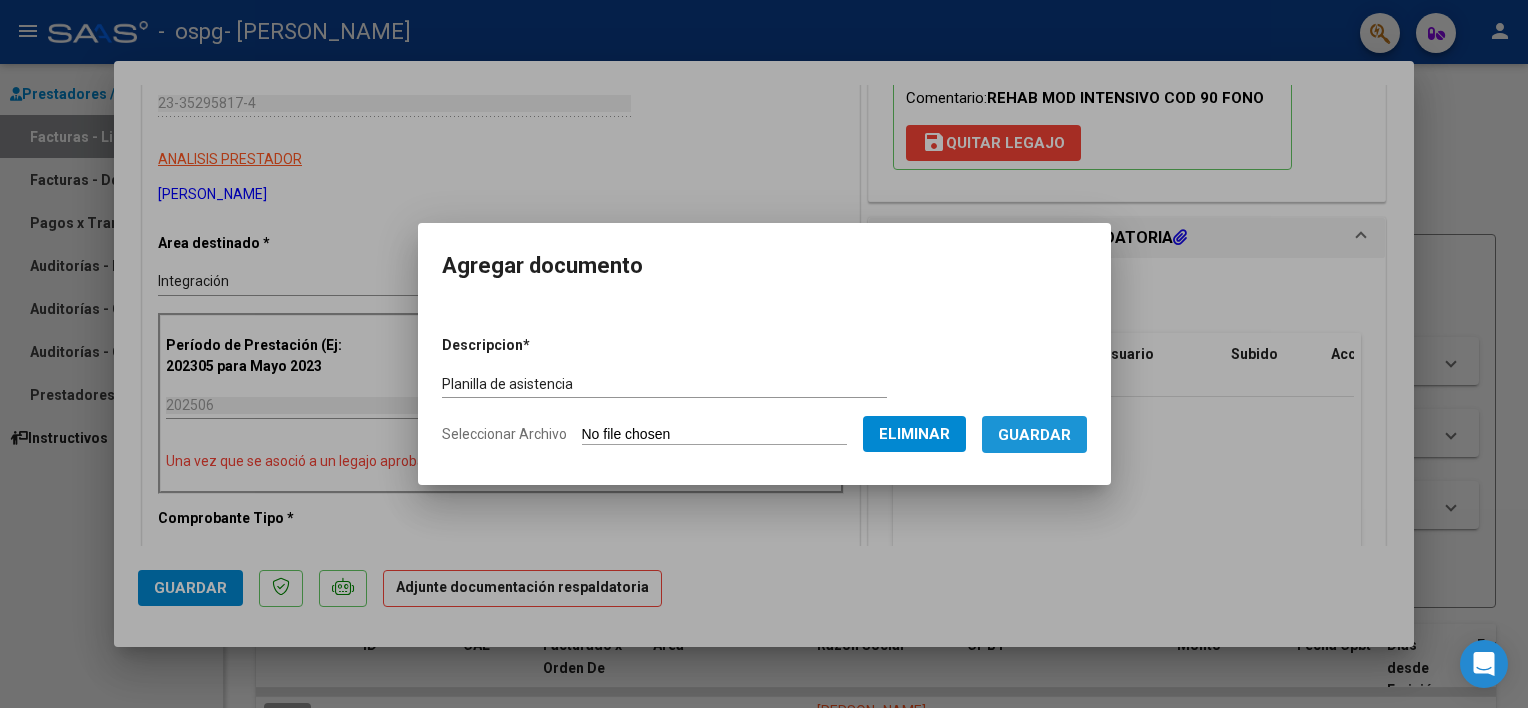 click on "Guardar" at bounding box center (1034, 435) 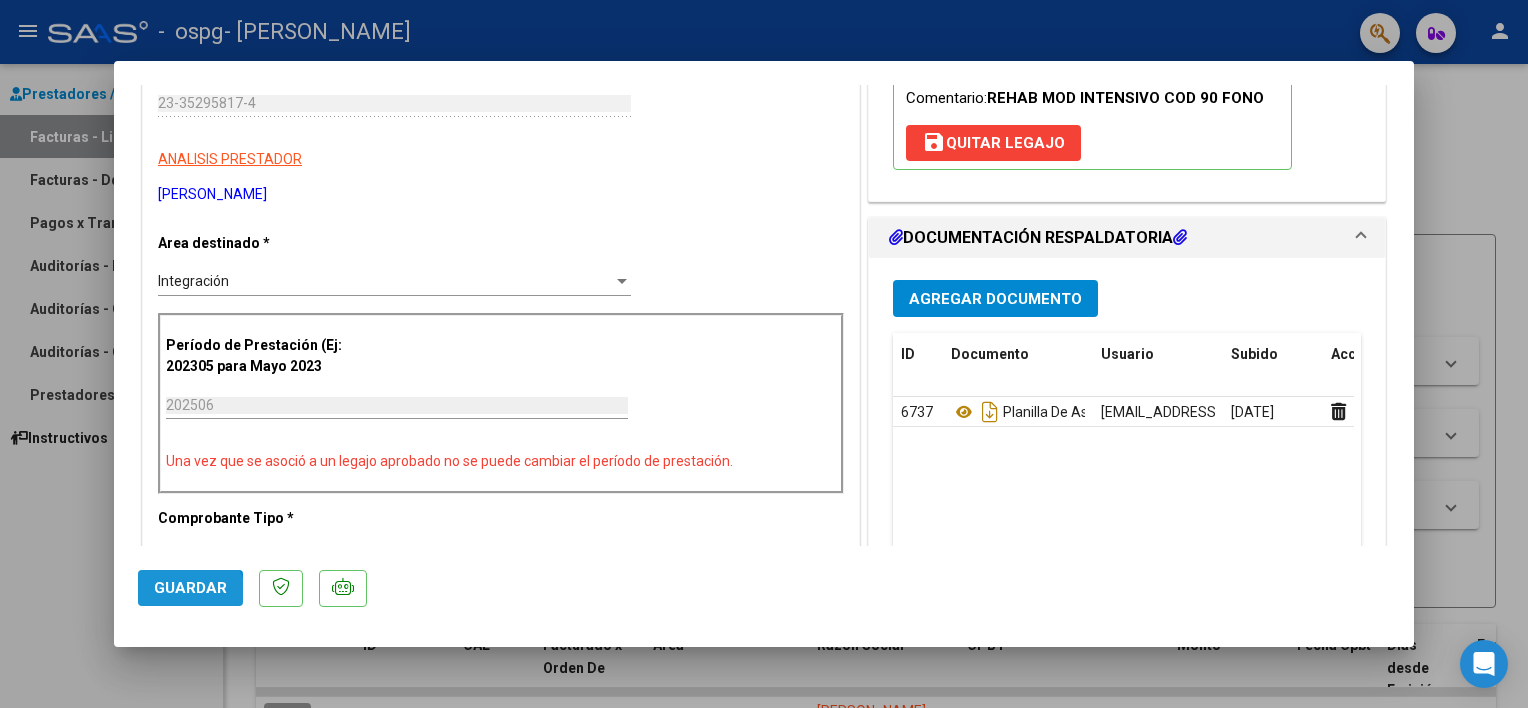 click on "Guardar" 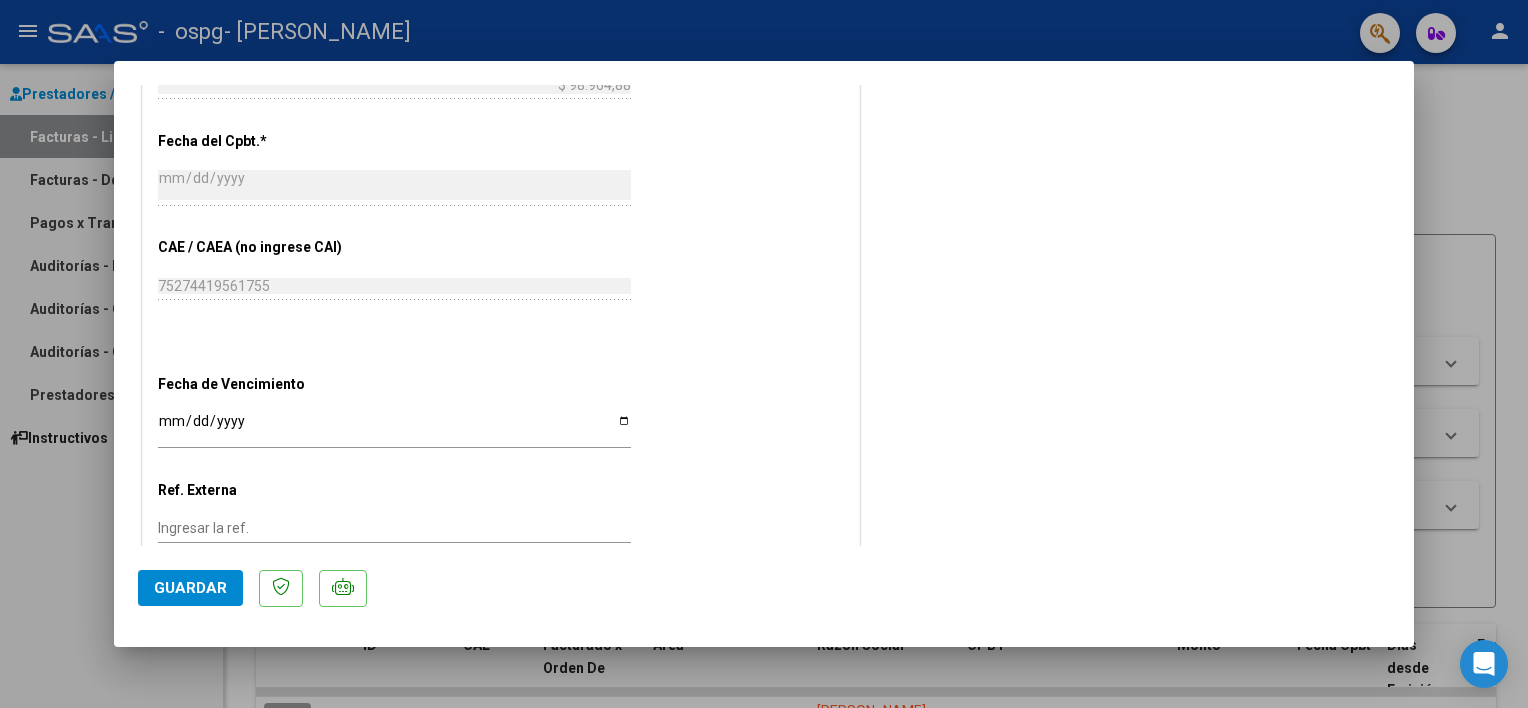 scroll, scrollTop: 1223, scrollLeft: 0, axis: vertical 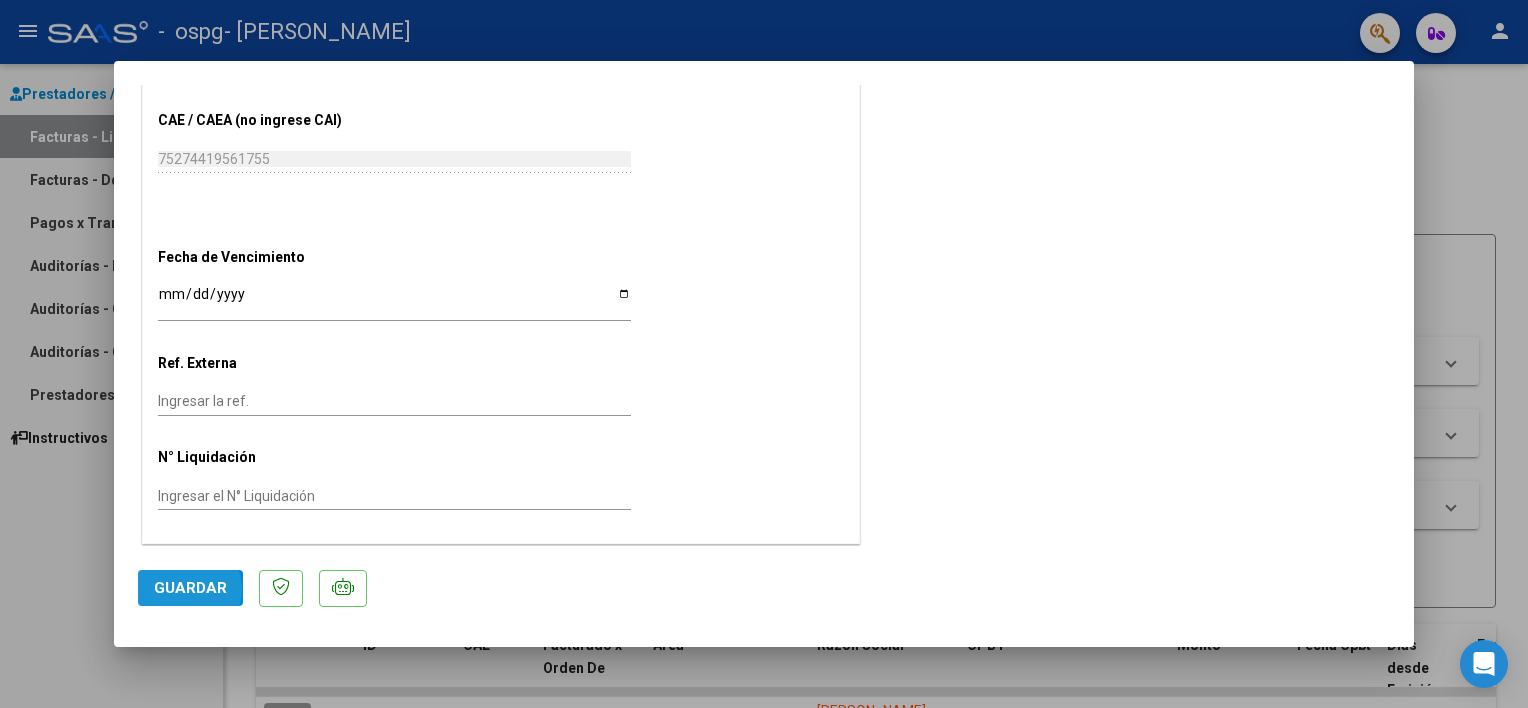 click on "Guardar" 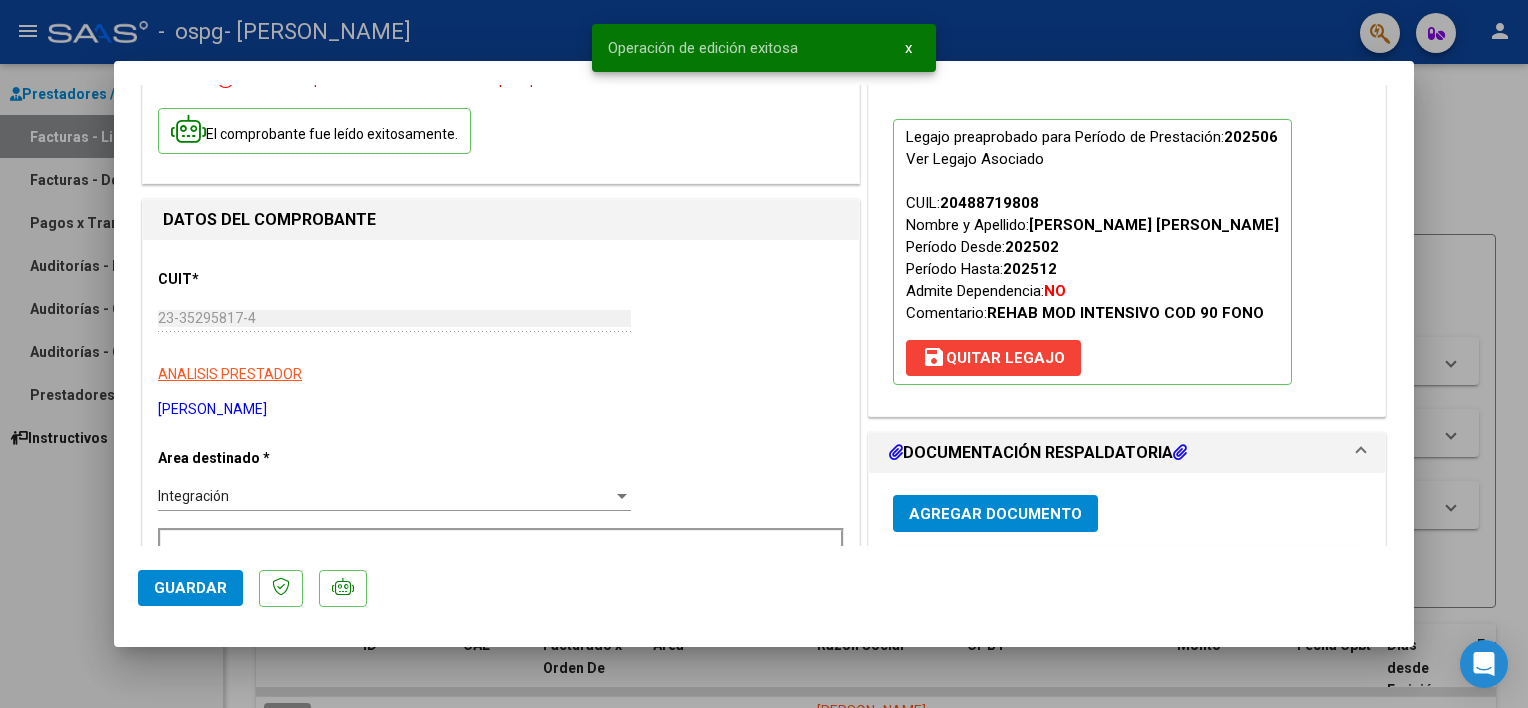 scroll, scrollTop: 0, scrollLeft: 0, axis: both 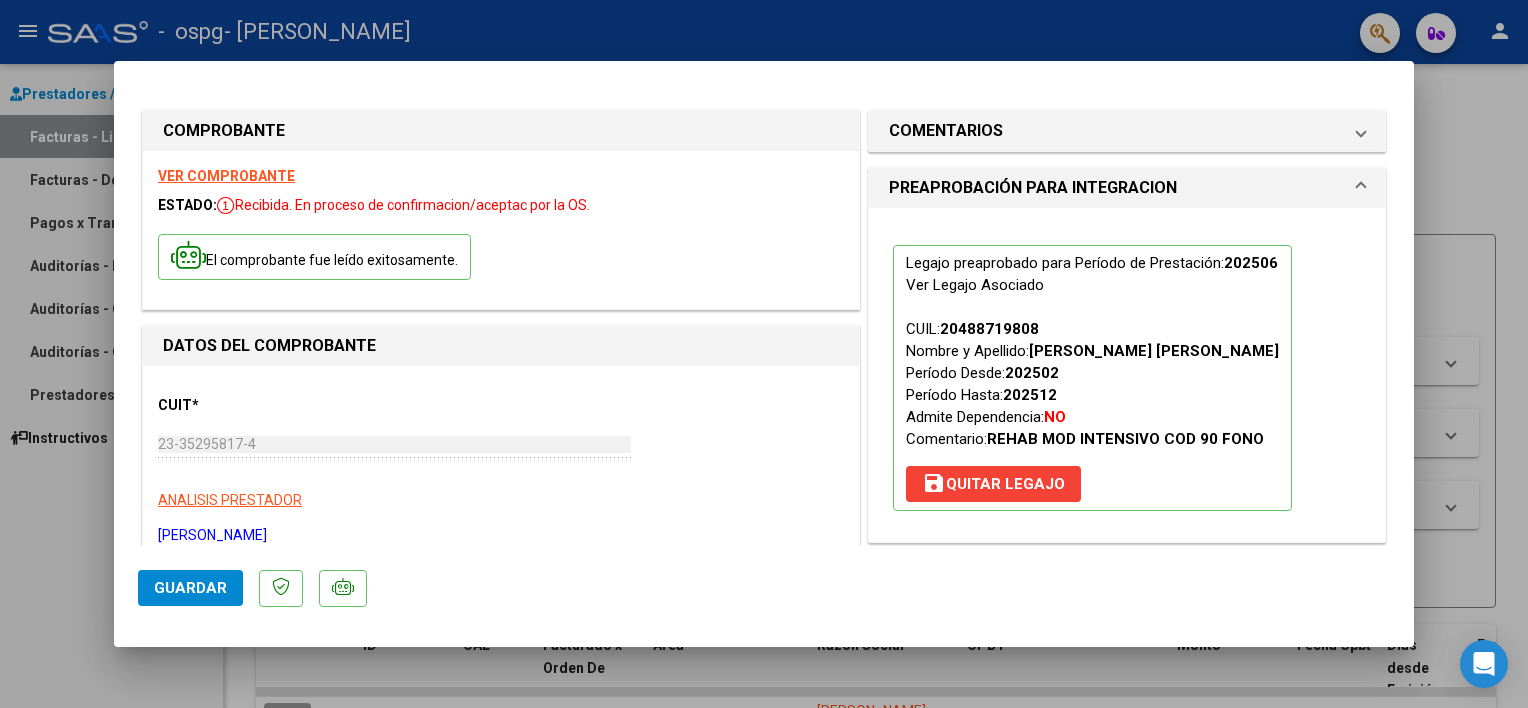 click at bounding box center (764, 354) 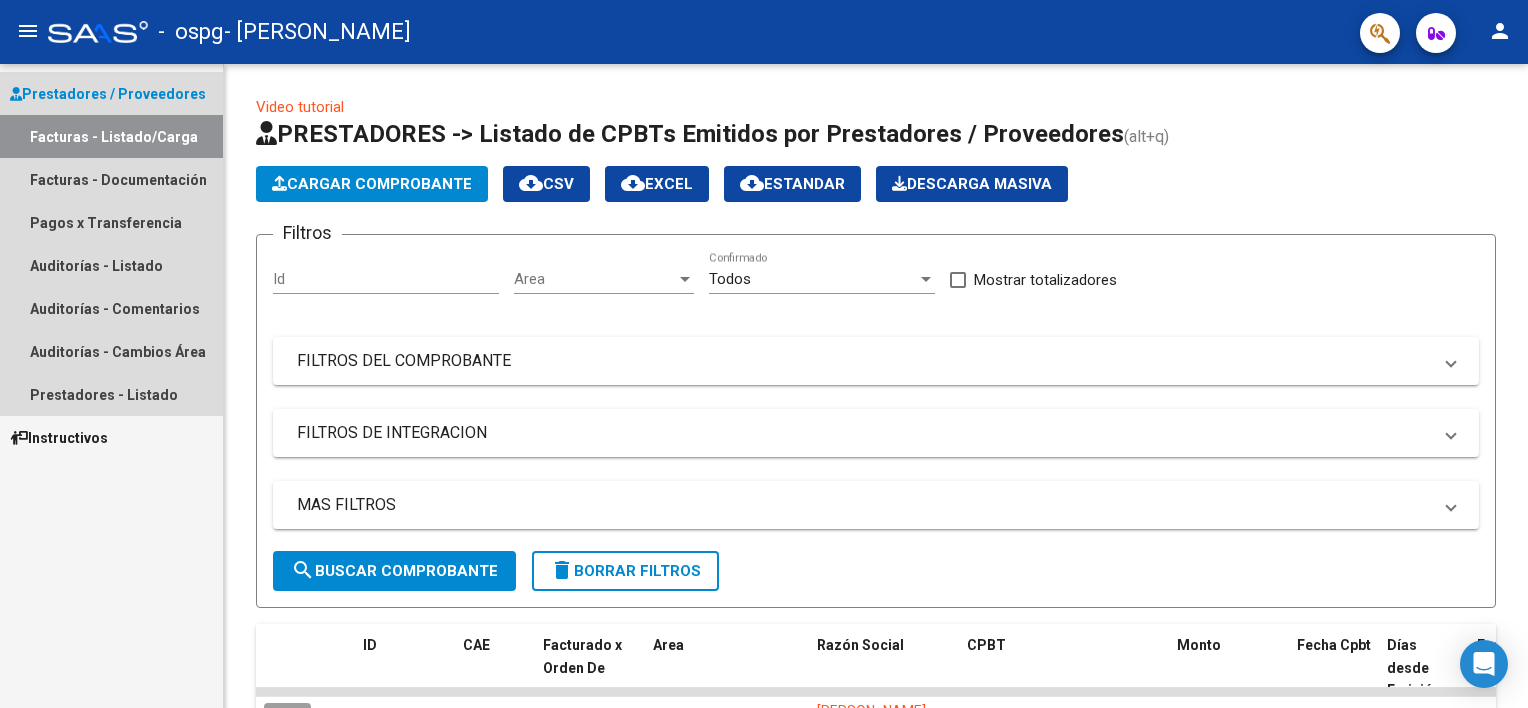 click on "Facturas - Listado/Carga" at bounding box center [111, 136] 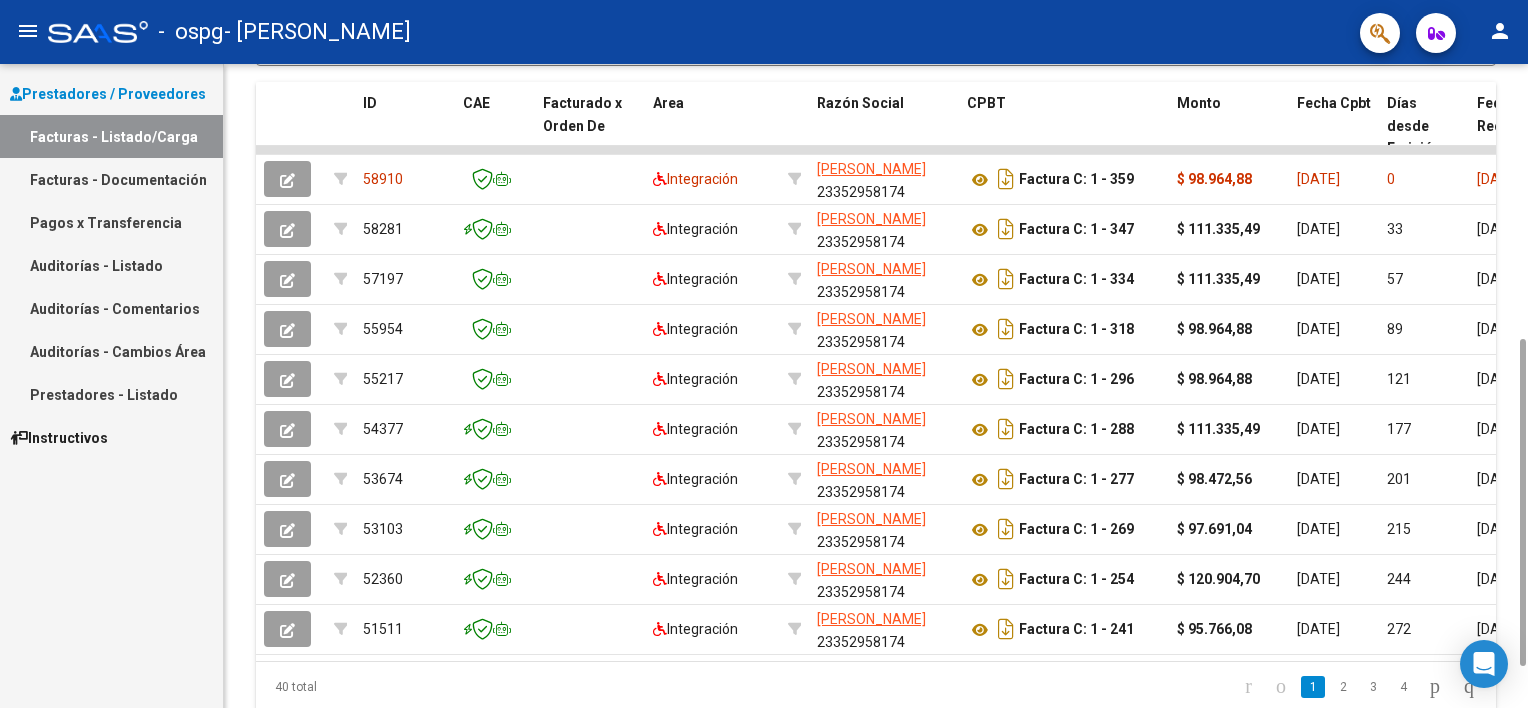 scroll, scrollTop: 534, scrollLeft: 0, axis: vertical 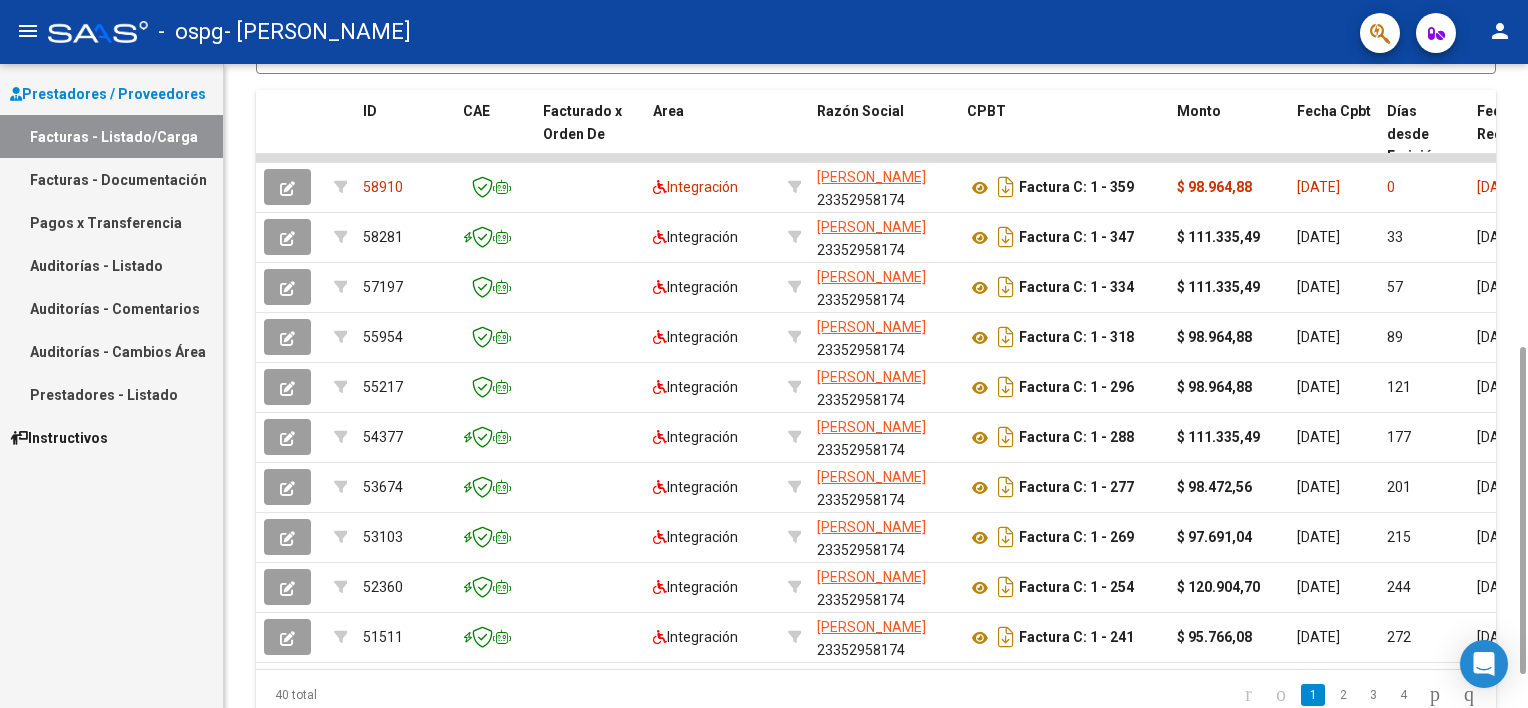 drag, startPoint x: 1520, startPoint y: 164, endPoint x: 1528, endPoint y: 436, distance: 272.1176 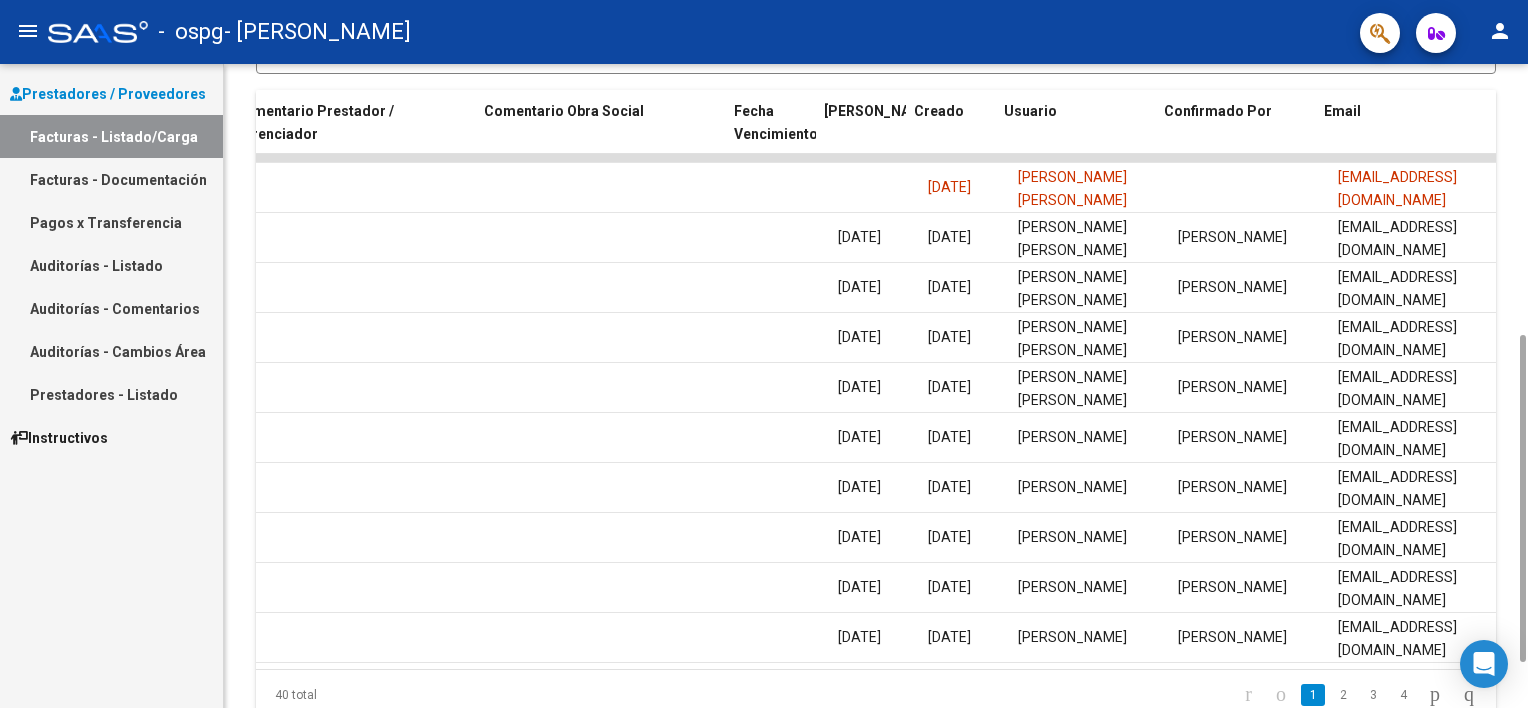 scroll, scrollTop: 0, scrollLeft: 2976, axis: horizontal 